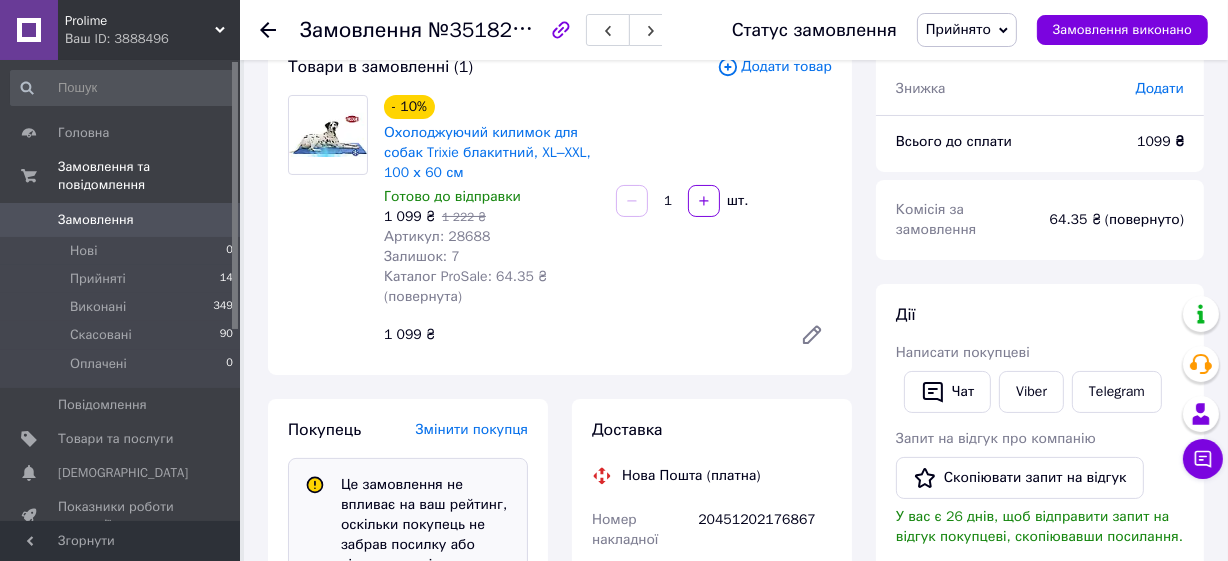 scroll, scrollTop: 0, scrollLeft: 0, axis: both 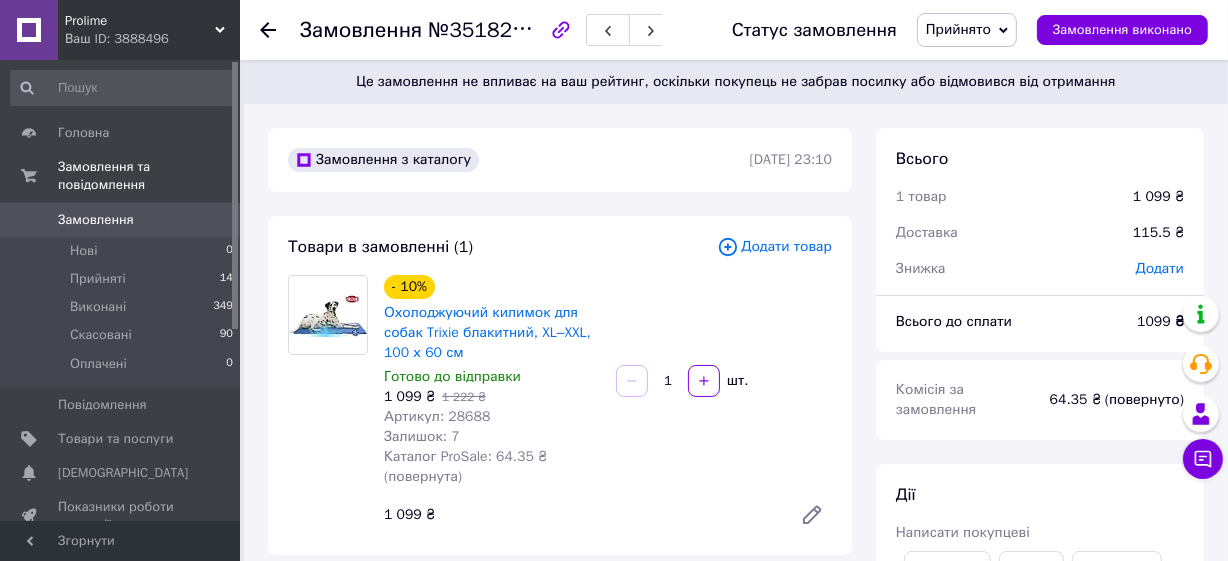 click on "Замовлення" at bounding box center (96, 220) 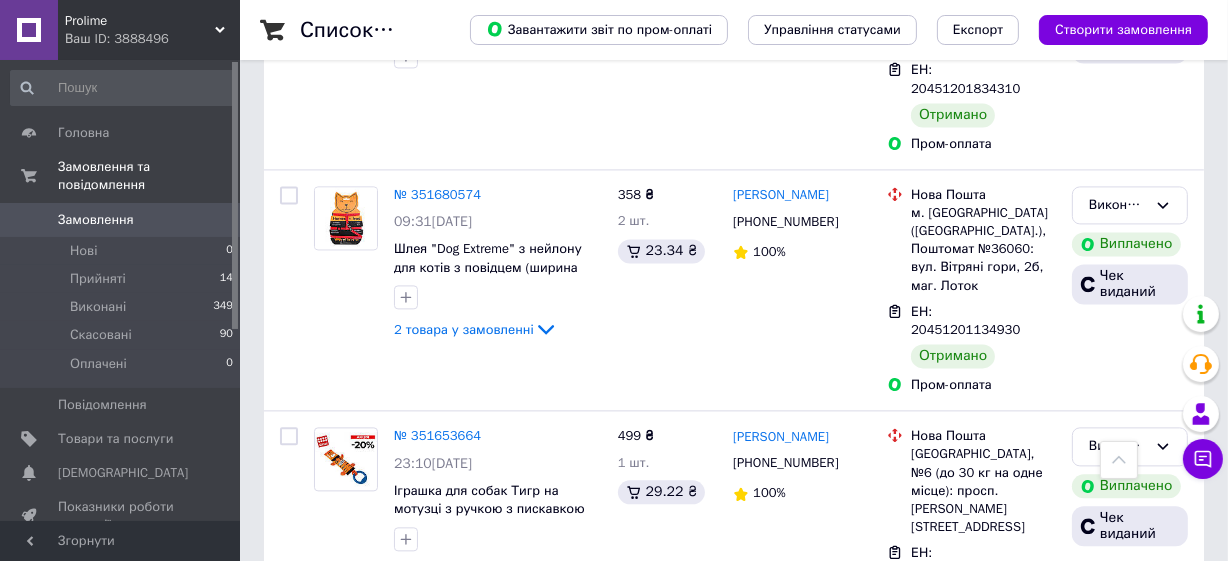 scroll, scrollTop: 3907, scrollLeft: 0, axis: vertical 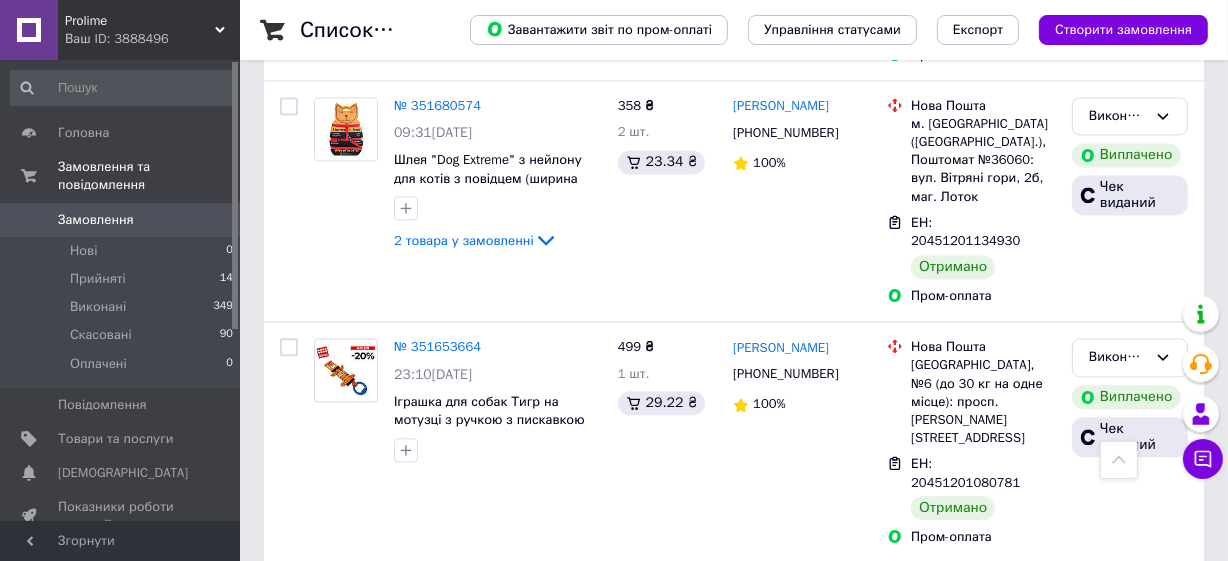 click on "2" at bounding box center [327, 1091] 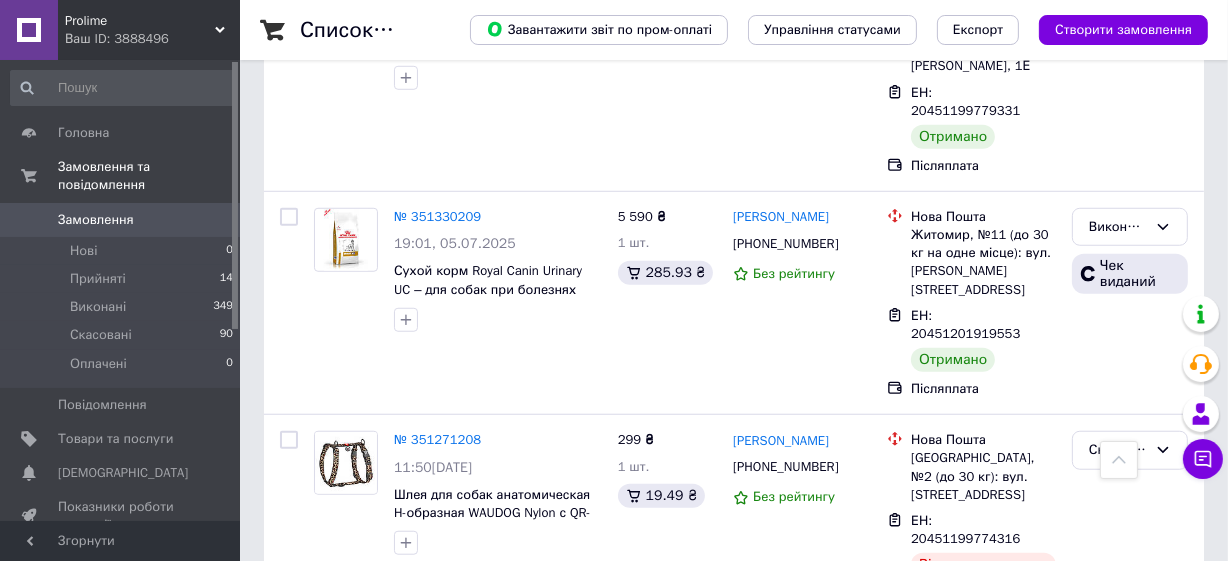 scroll, scrollTop: 1454, scrollLeft: 0, axis: vertical 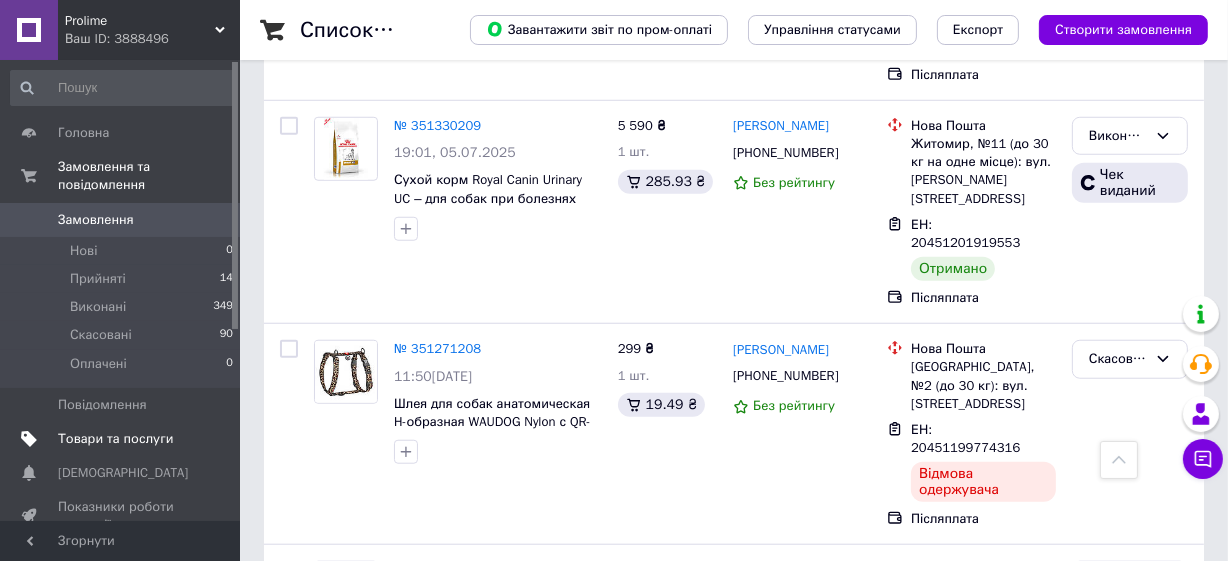 click on "Товари та послуги" at bounding box center (115, 439) 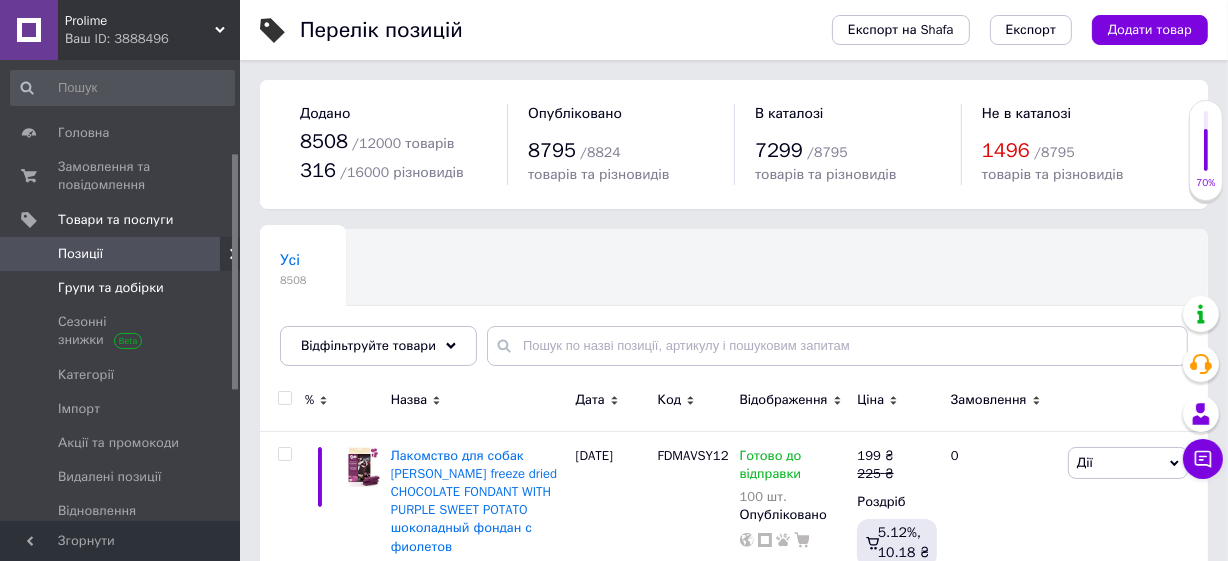scroll, scrollTop: 272, scrollLeft: 0, axis: vertical 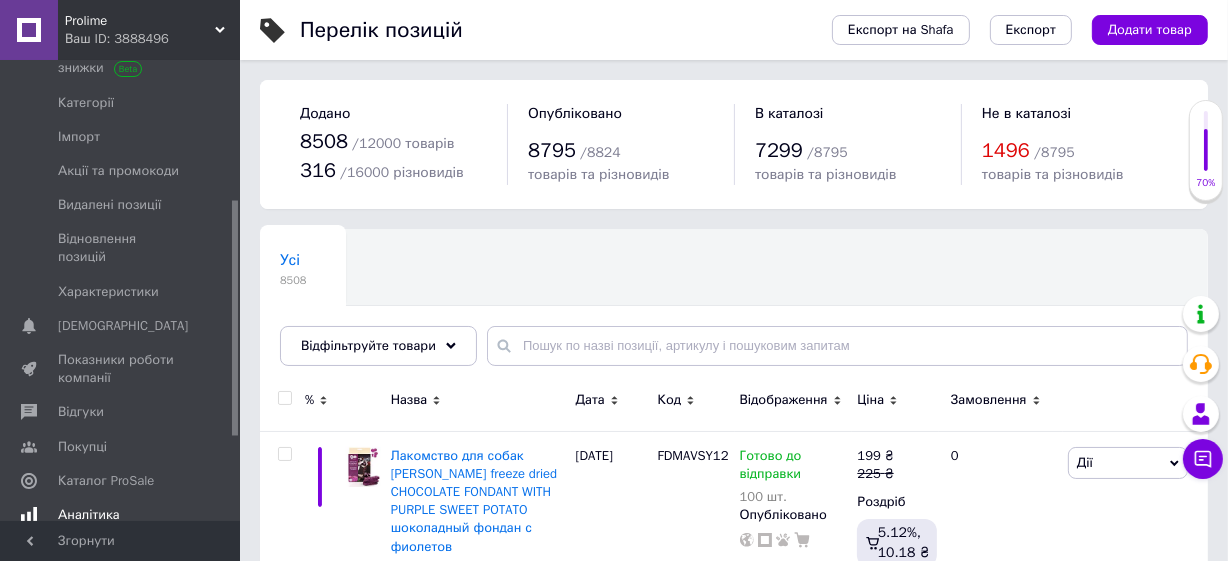 click on "Аналітика" at bounding box center [89, 515] 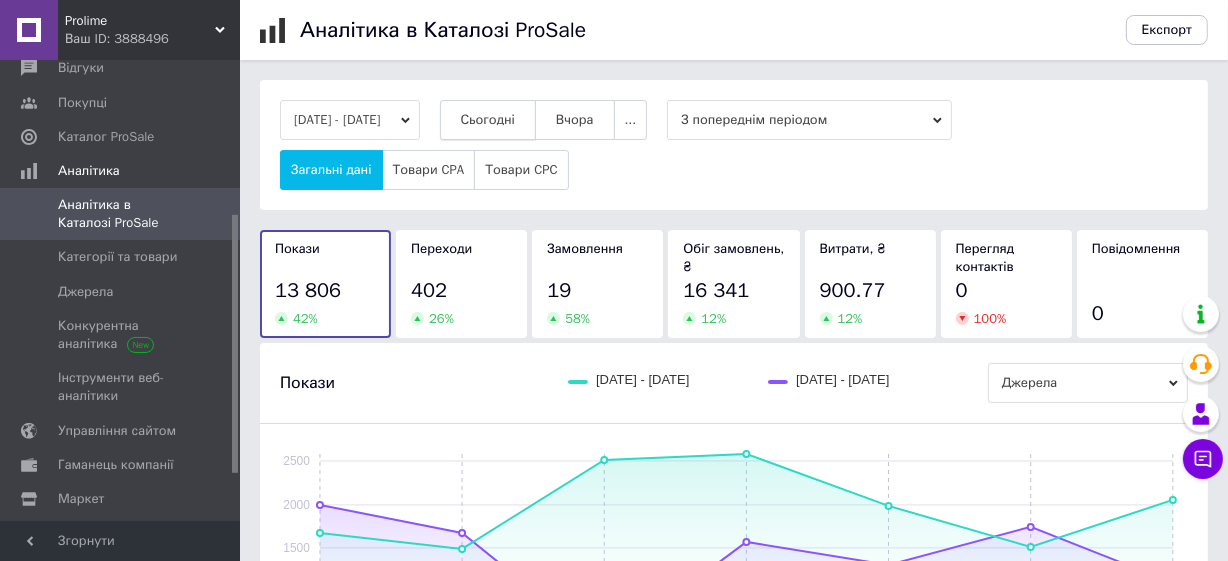 click on "Сьогодні" at bounding box center (488, 120) 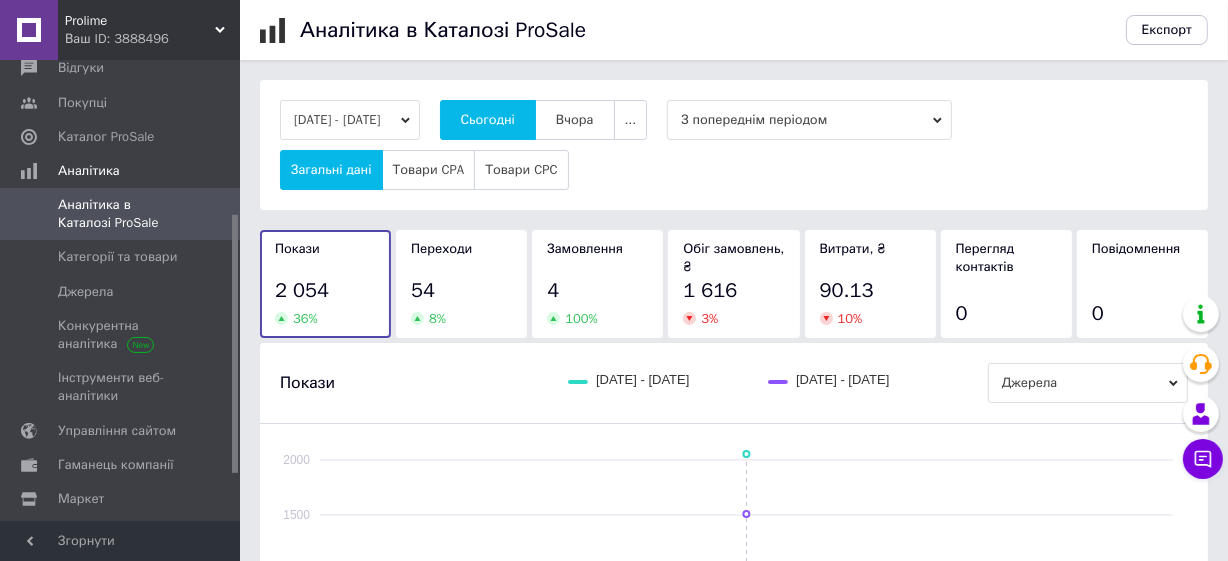 click on "Переходи 54 8 %" at bounding box center [461, 284] 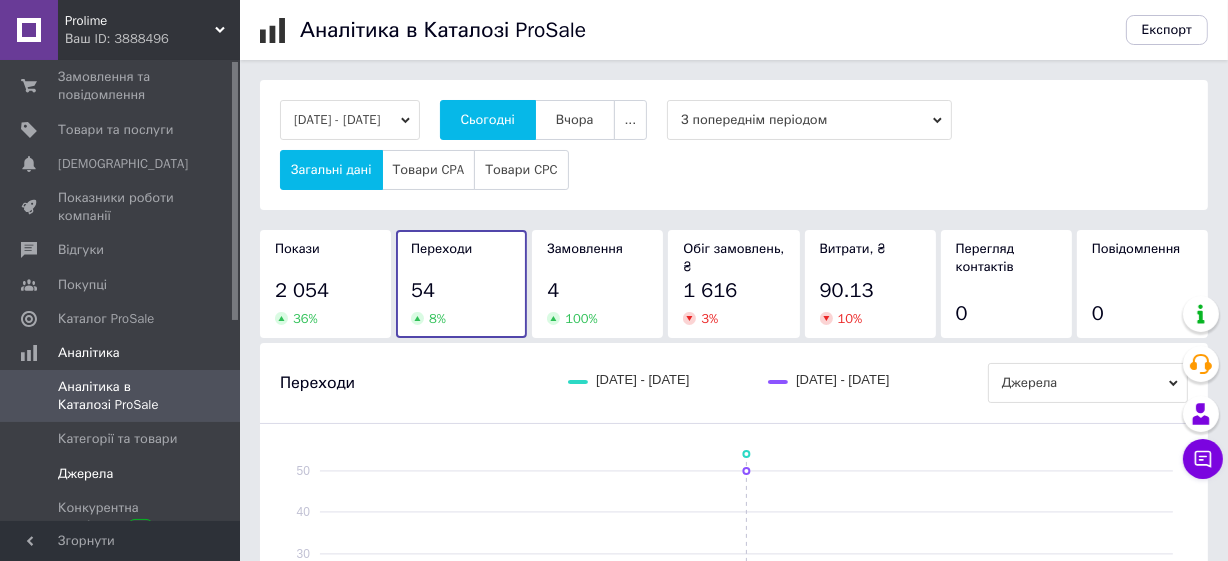 scroll, scrollTop: 0, scrollLeft: 0, axis: both 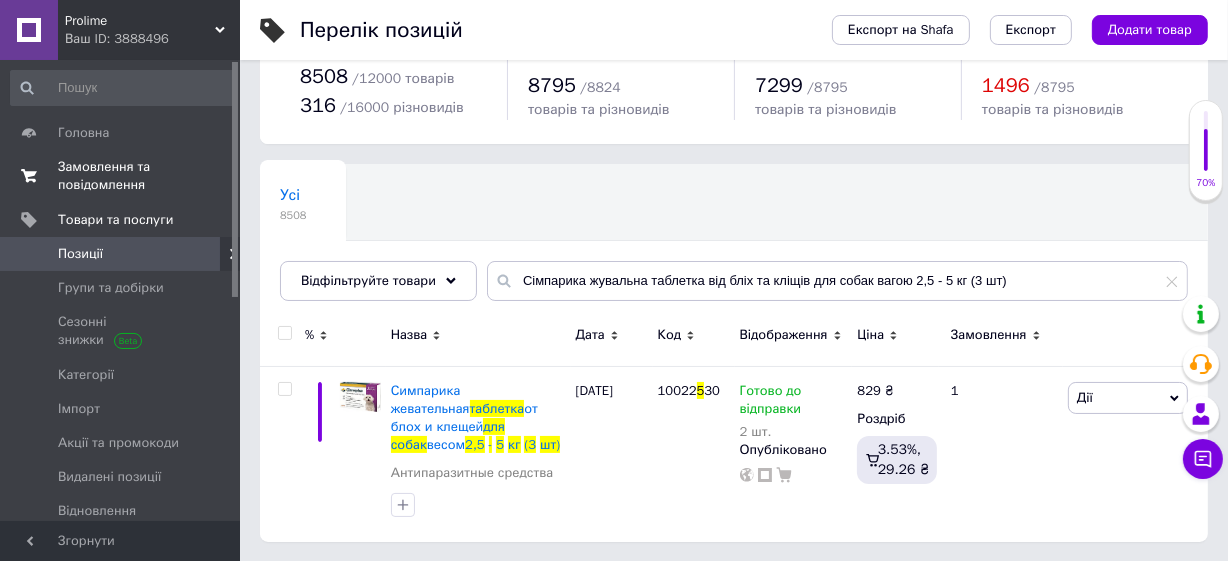 click on "Замовлення та повідомлення" at bounding box center (121, 176) 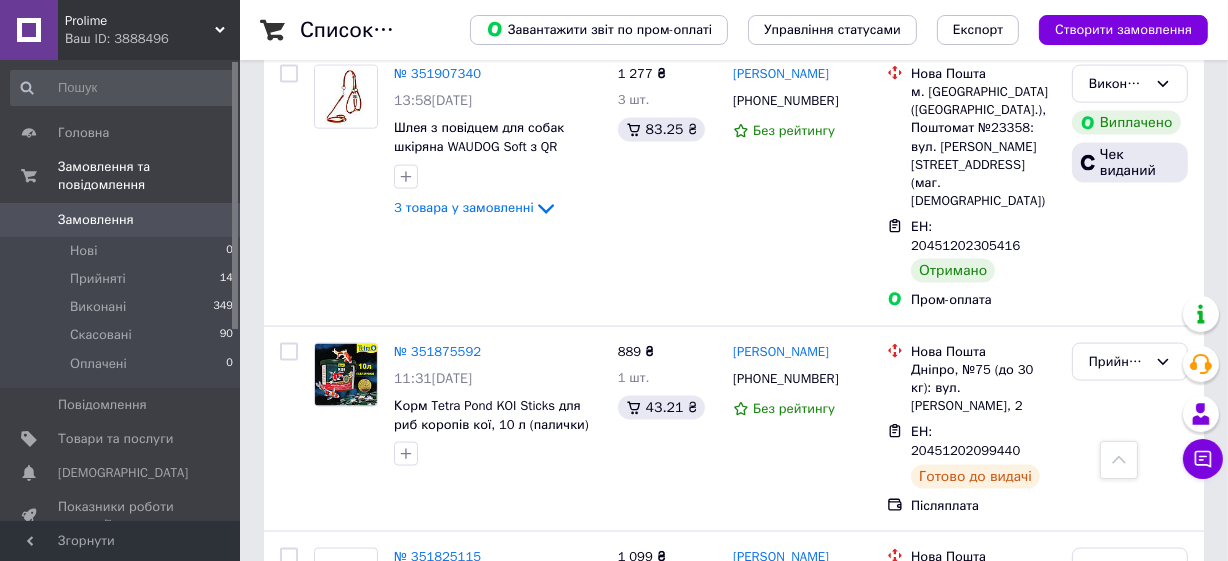 scroll, scrollTop: 2636, scrollLeft: 0, axis: vertical 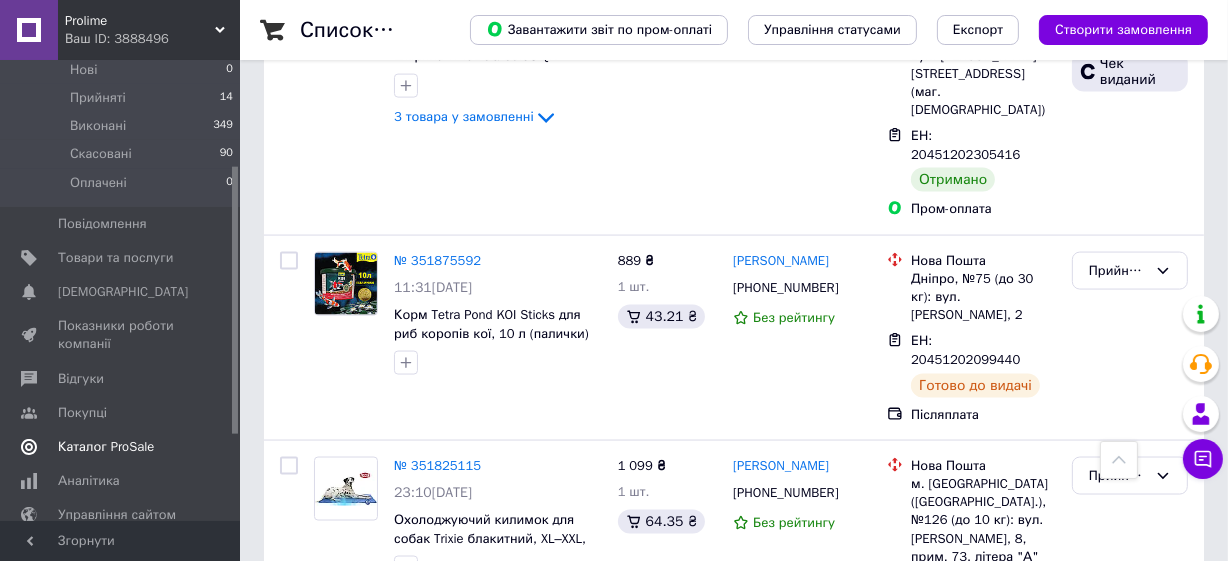 click on "Каталог ProSale" at bounding box center [106, 447] 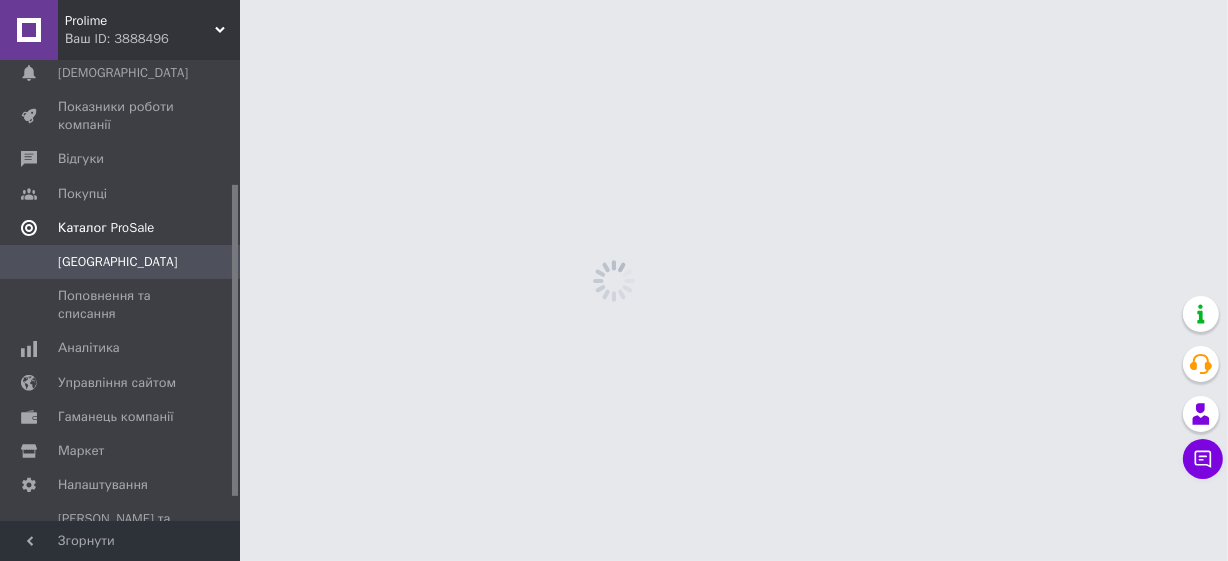 scroll, scrollTop: 0, scrollLeft: 0, axis: both 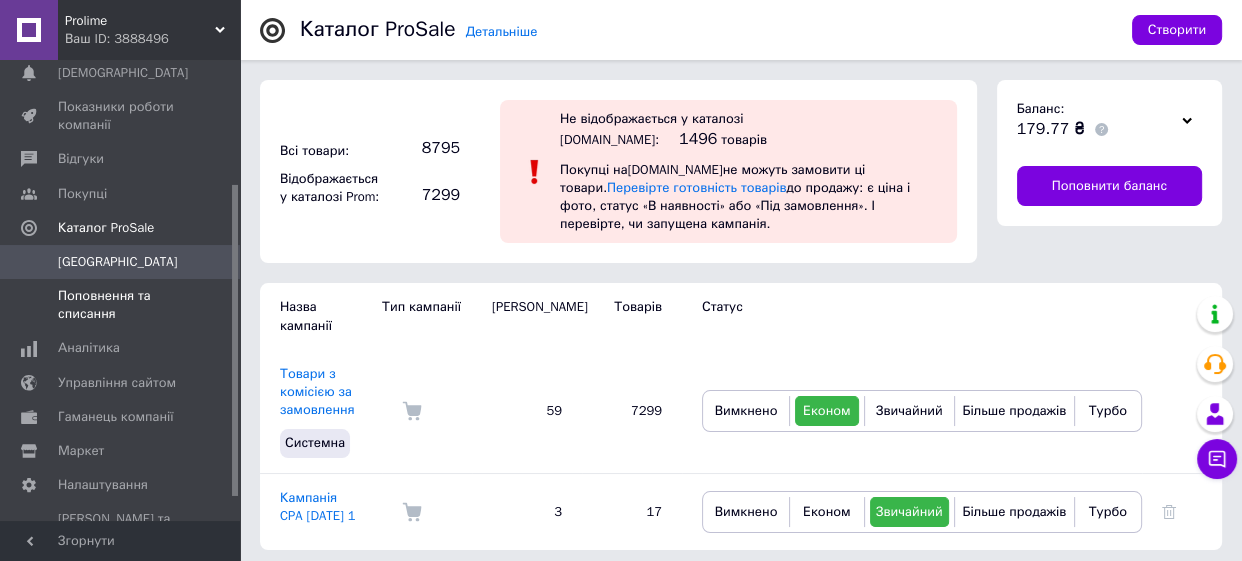 click on "Поповнення та списання" at bounding box center [121, 305] 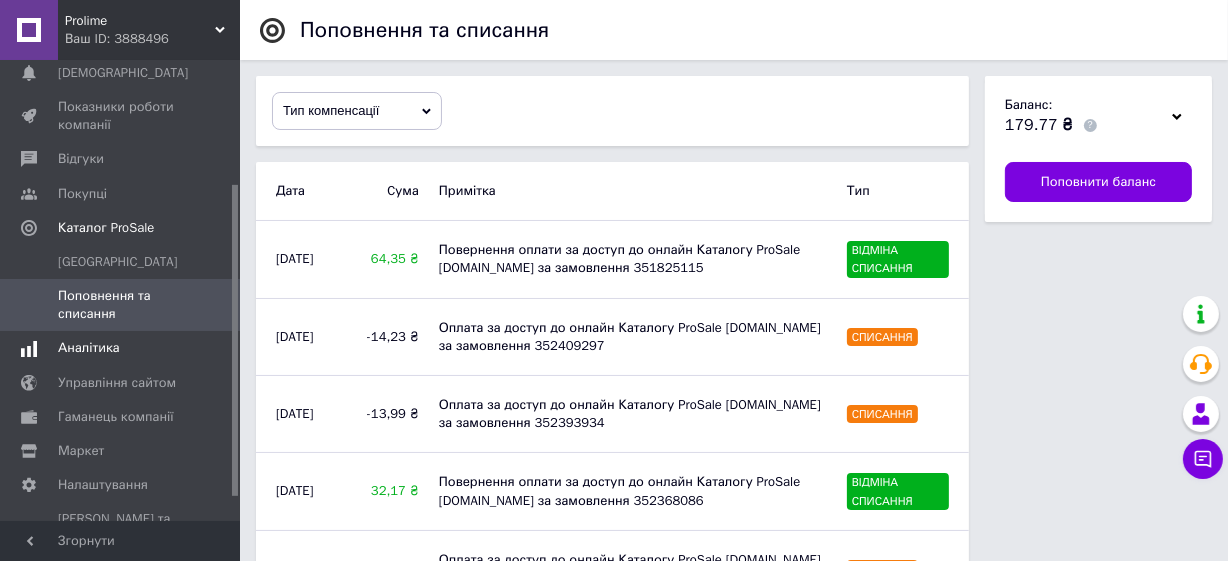 scroll, scrollTop: 0, scrollLeft: 0, axis: both 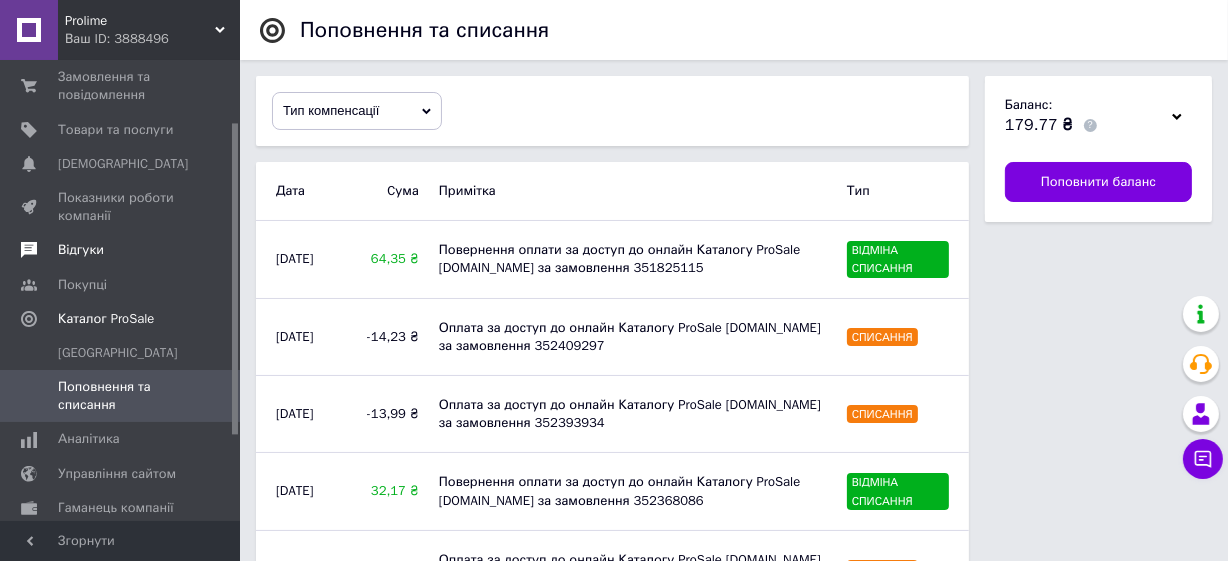 click on "Відгуки" at bounding box center [81, 250] 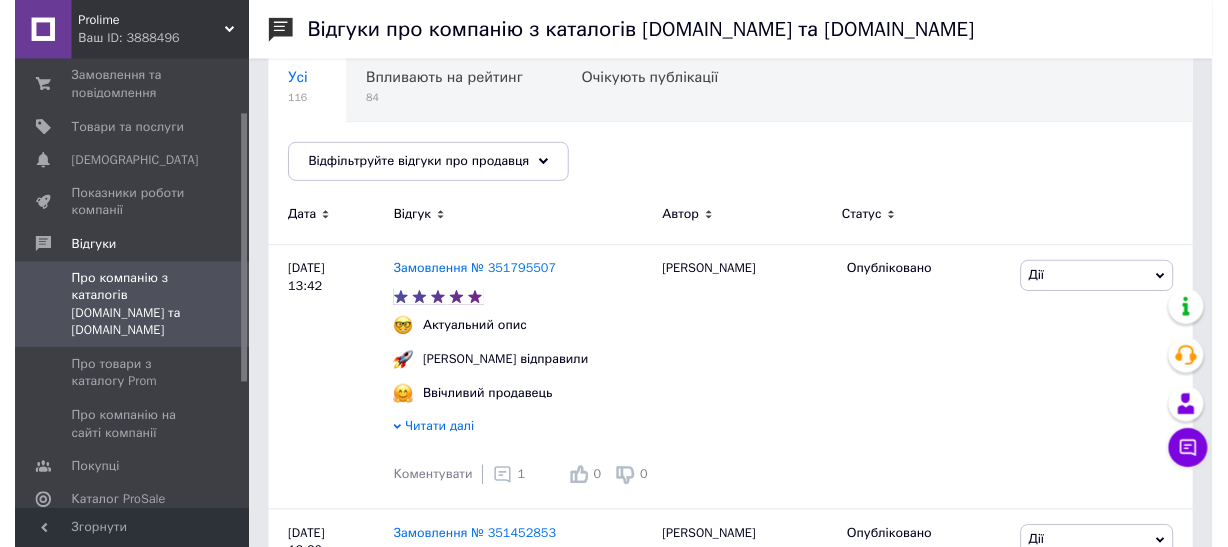 scroll, scrollTop: 272, scrollLeft: 0, axis: vertical 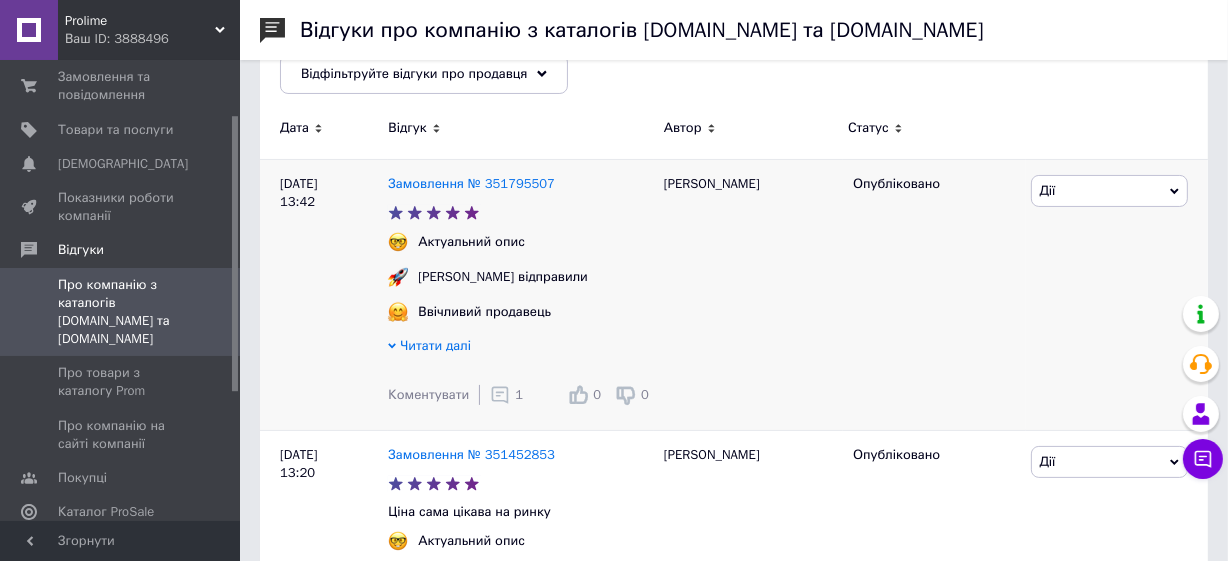 click 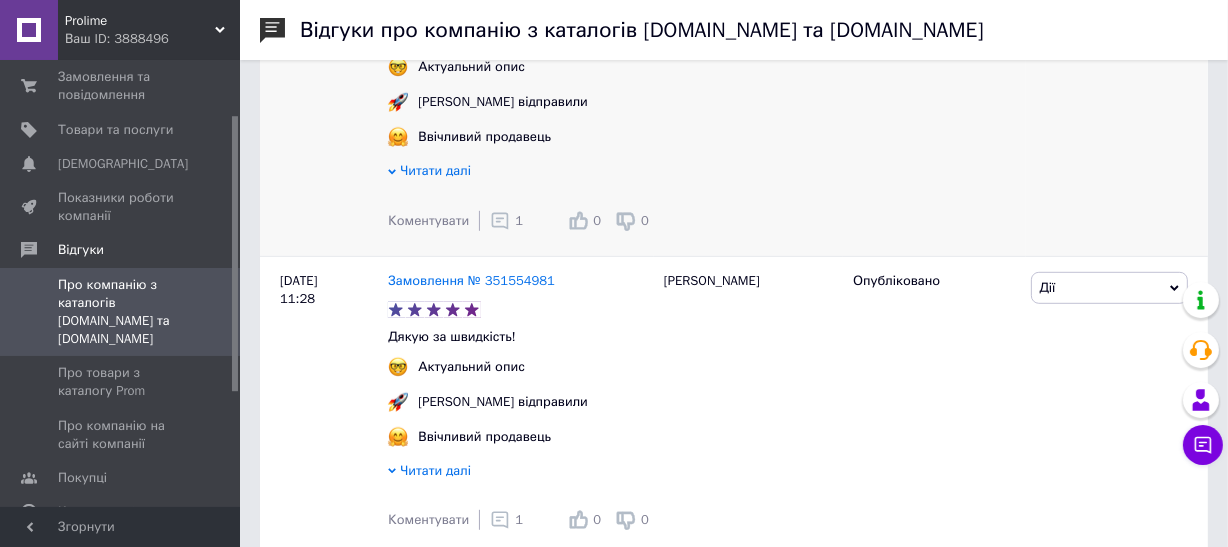 scroll, scrollTop: 1090, scrollLeft: 0, axis: vertical 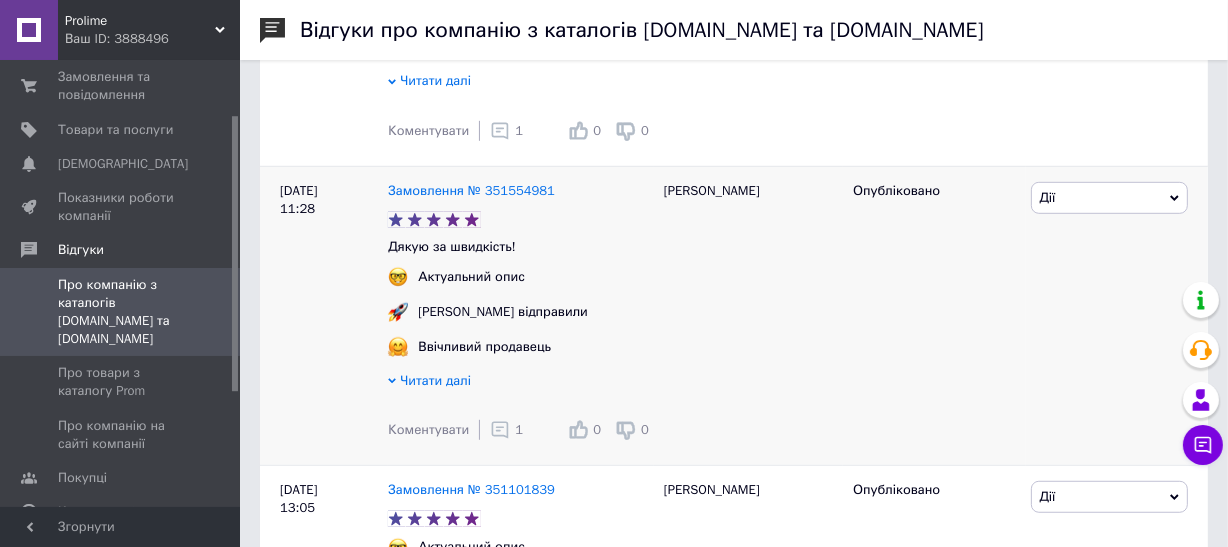 click 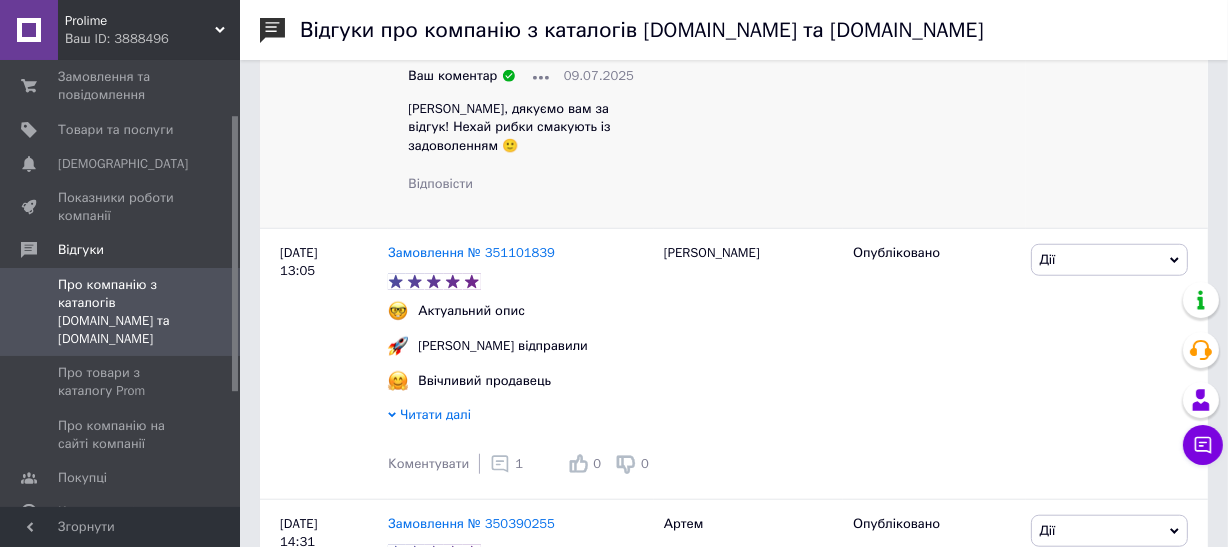 scroll, scrollTop: 1636, scrollLeft: 0, axis: vertical 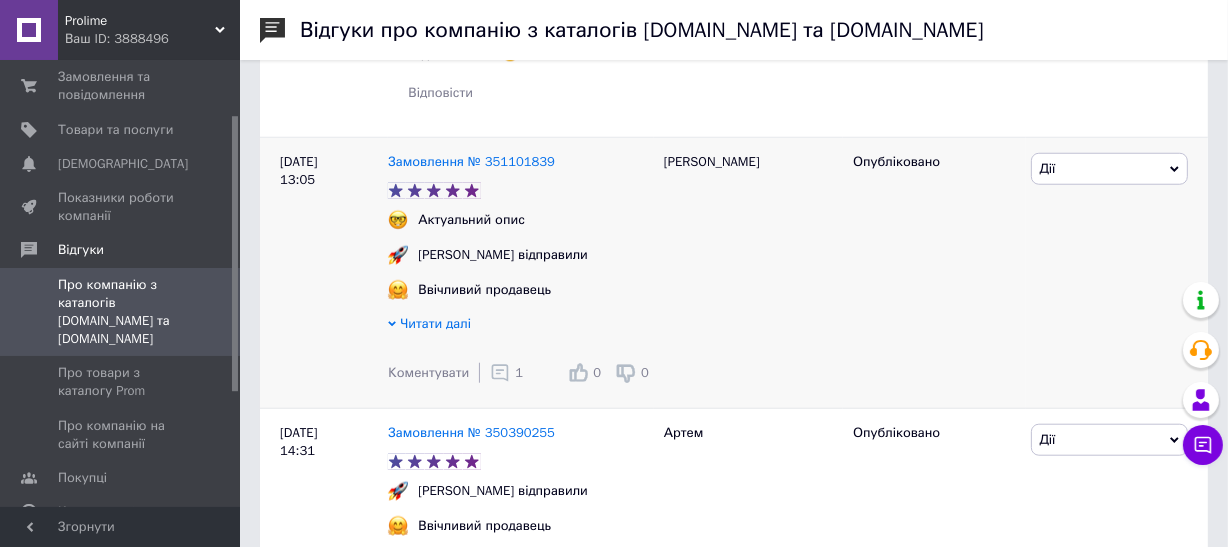 click 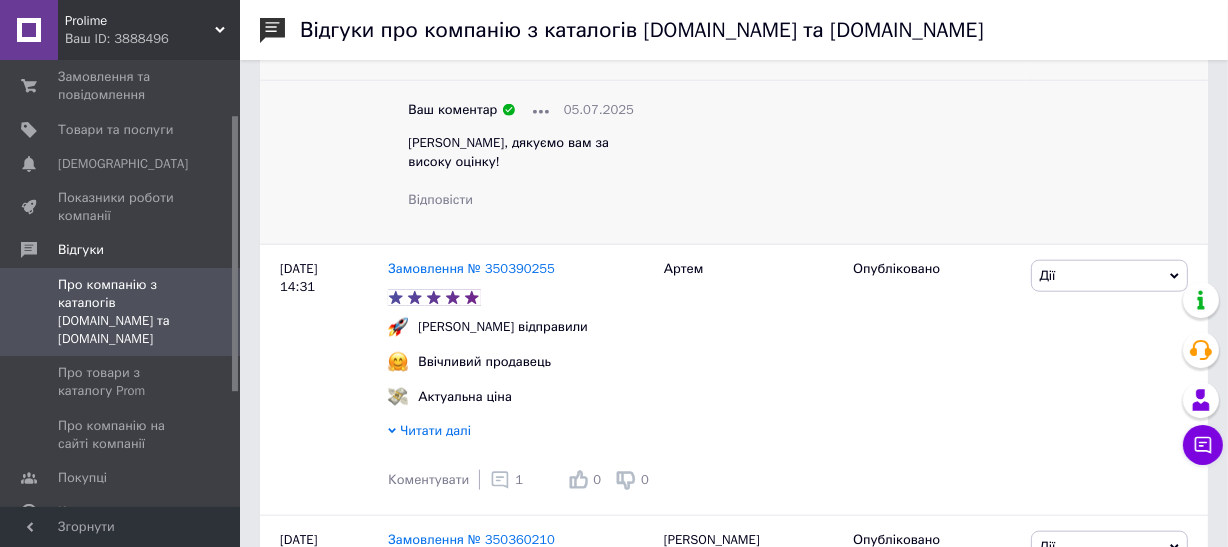 scroll, scrollTop: 2090, scrollLeft: 0, axis: vertical 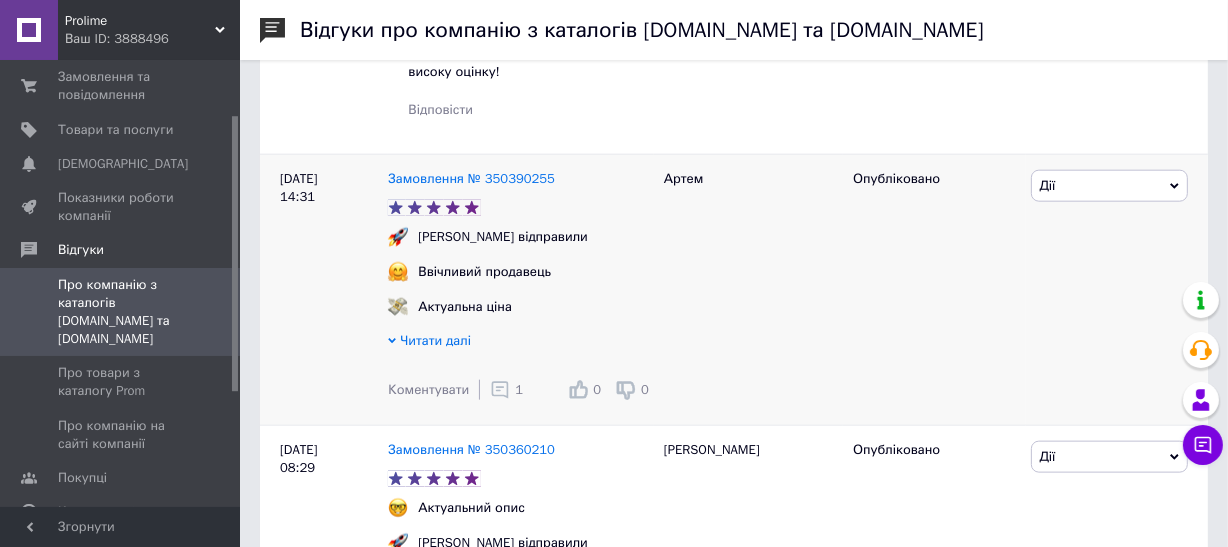 click 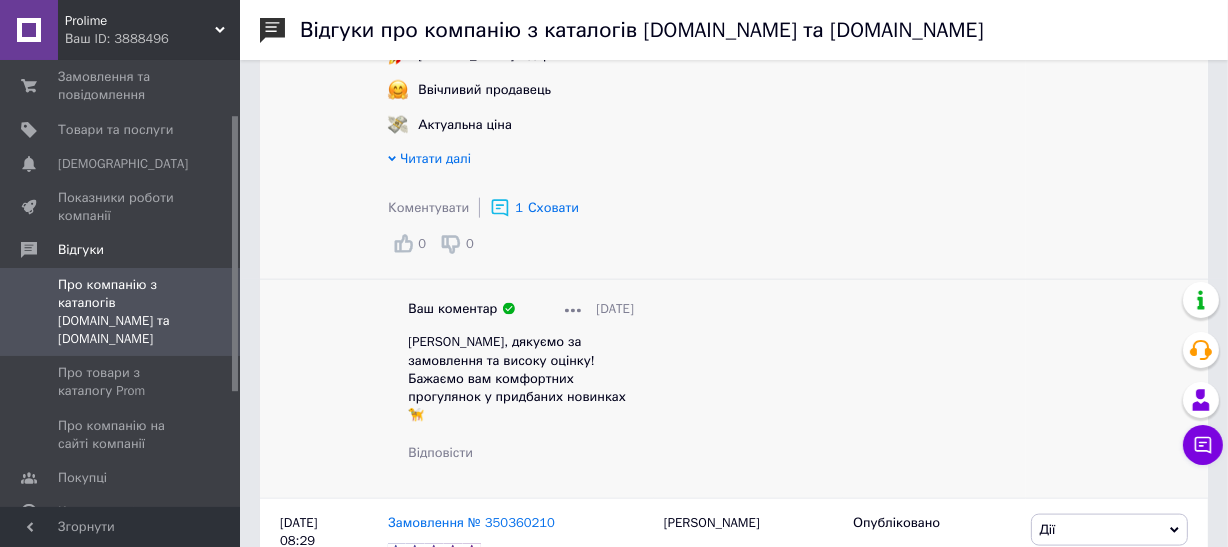 scroll, scrollTop: 2454, scrollLeft: 0, axis: vertical 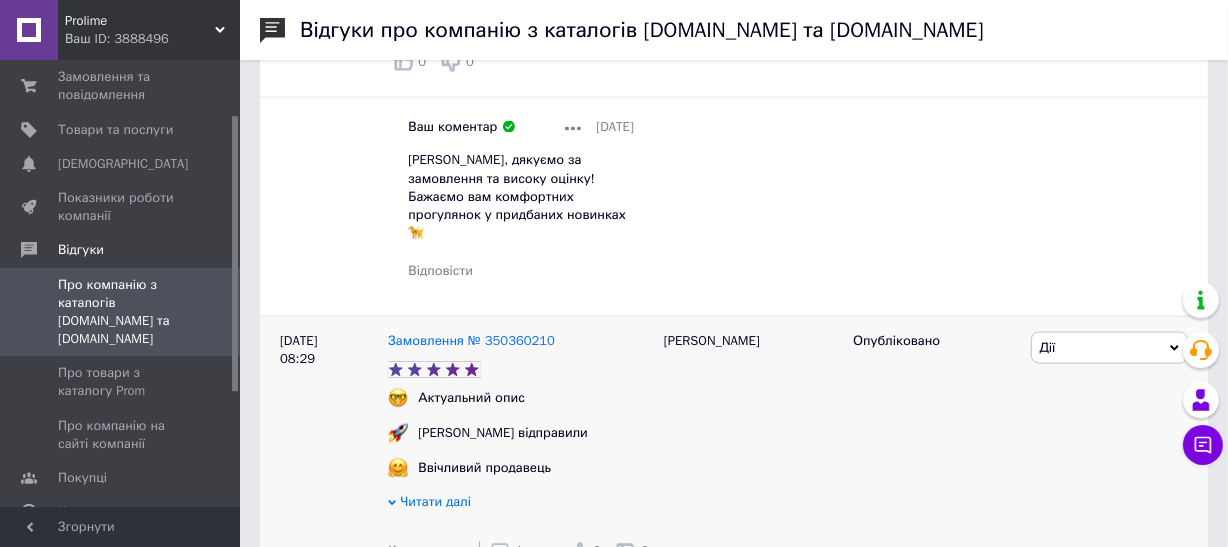 click 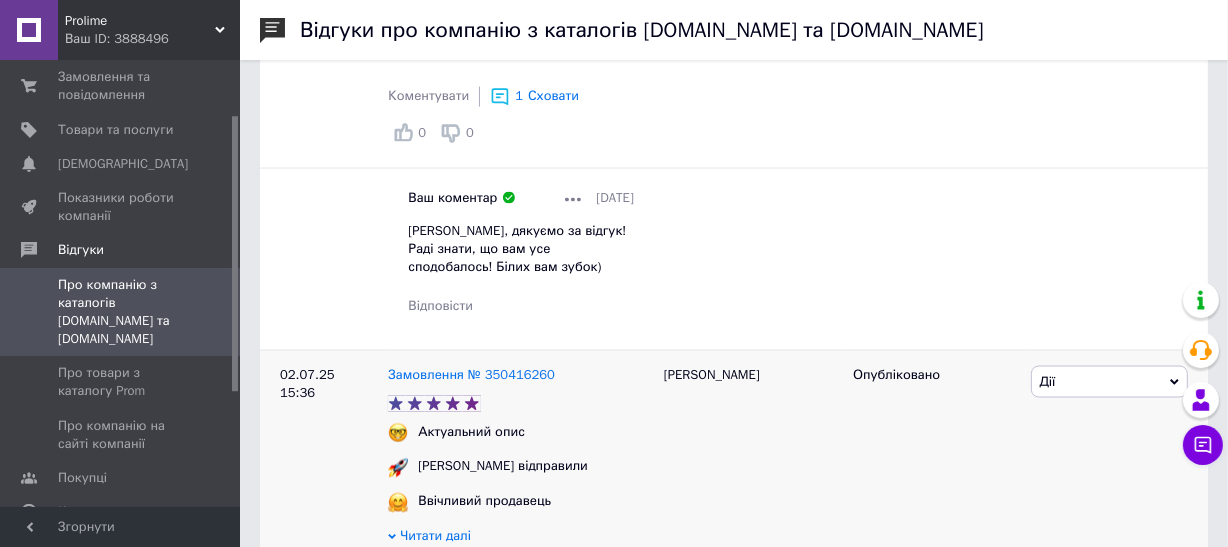 scroll, scrollTop: 3000, scrollLeft: 0, axis: vertical 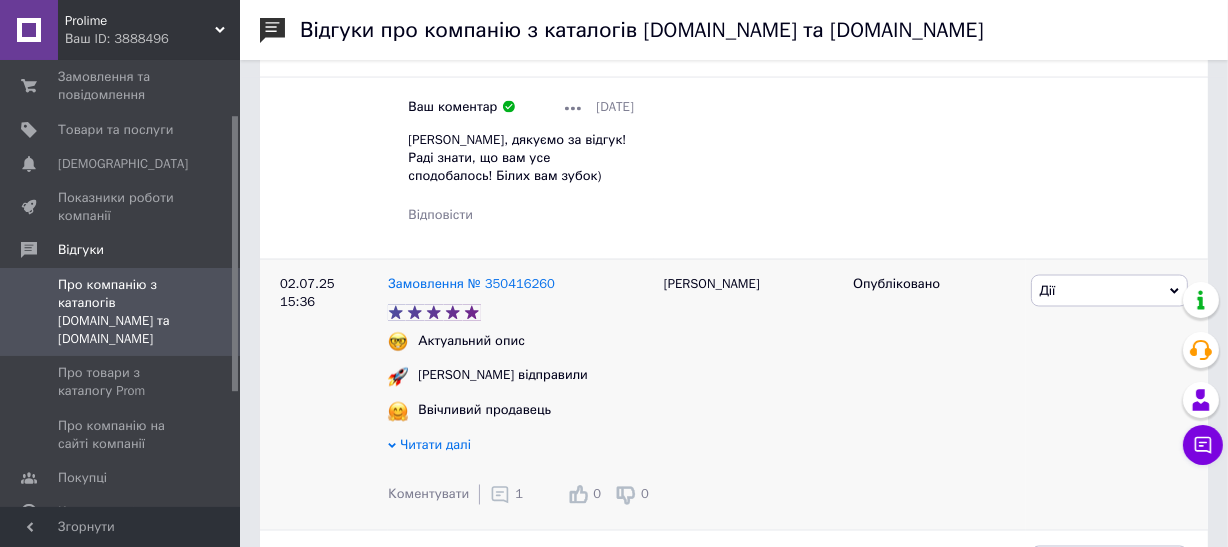 click 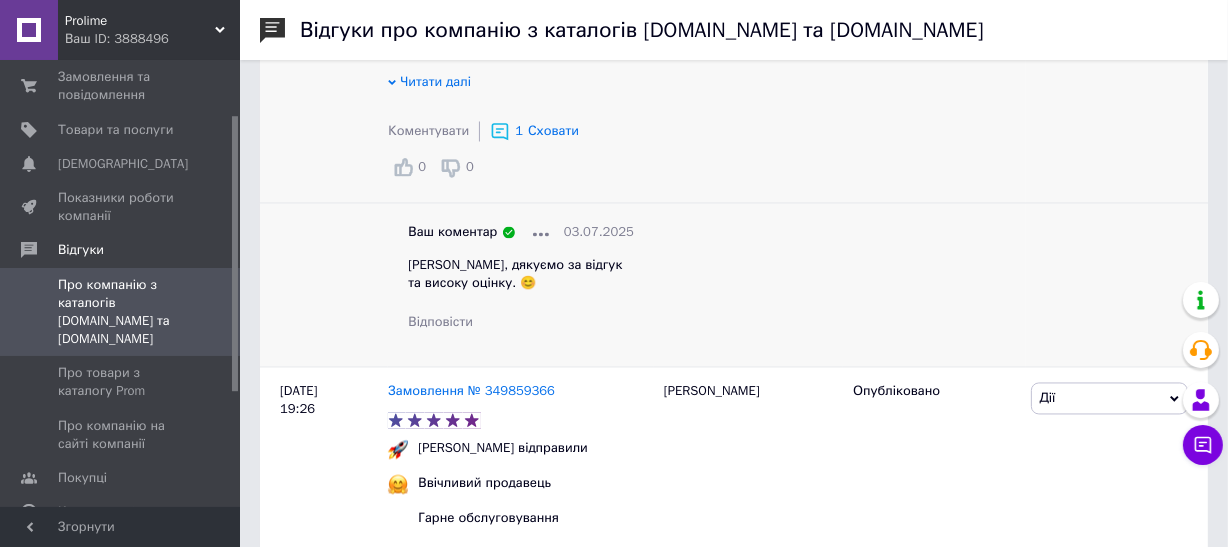 scroll, scrollTop: 3454, scrollLeft: 0, axis: vertical 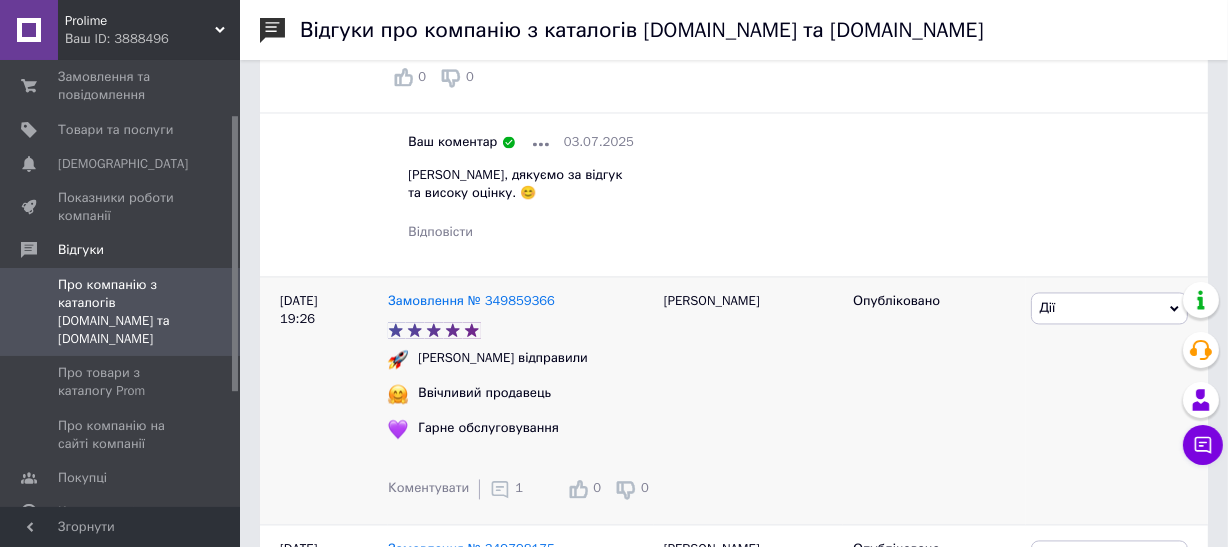 click 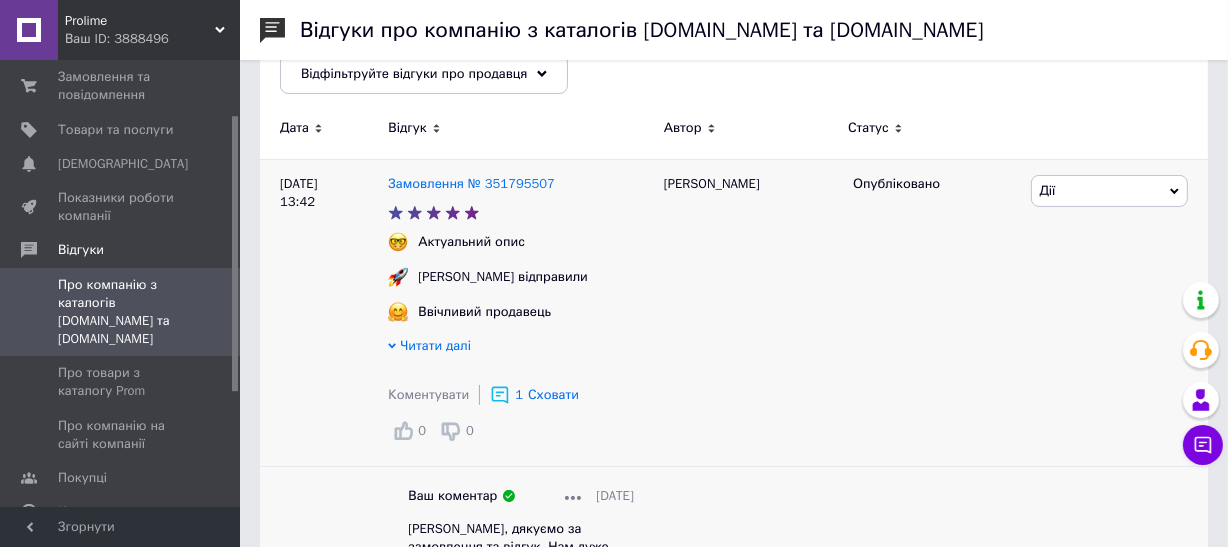 scroll, scrollTop: 0, scrollLeft: 0, axis: both 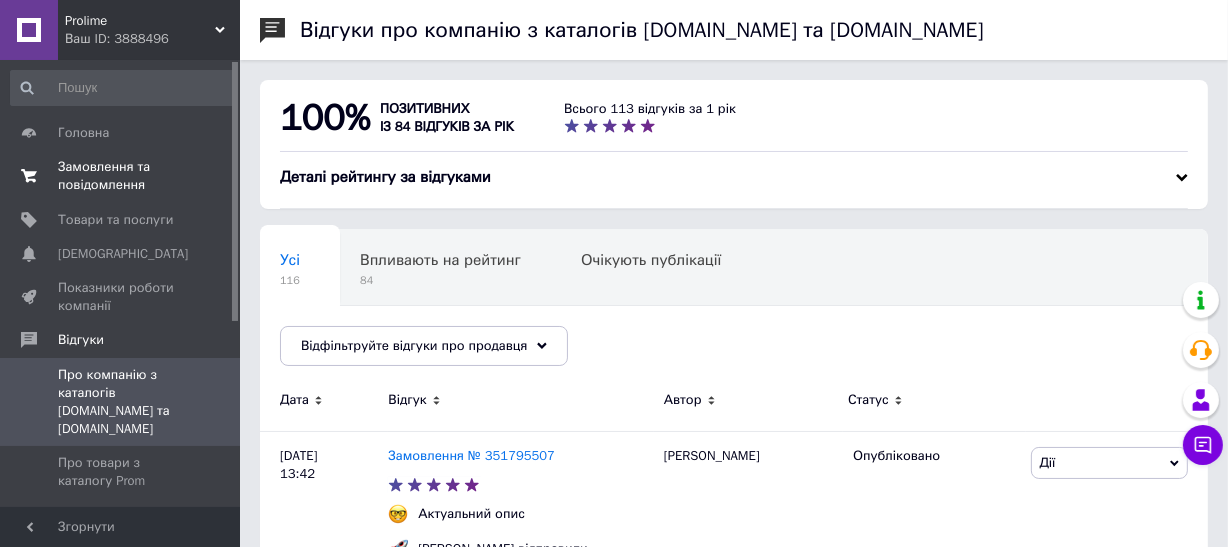 click on "Замовлення та повідомлення" at bounding box center (121, 176) 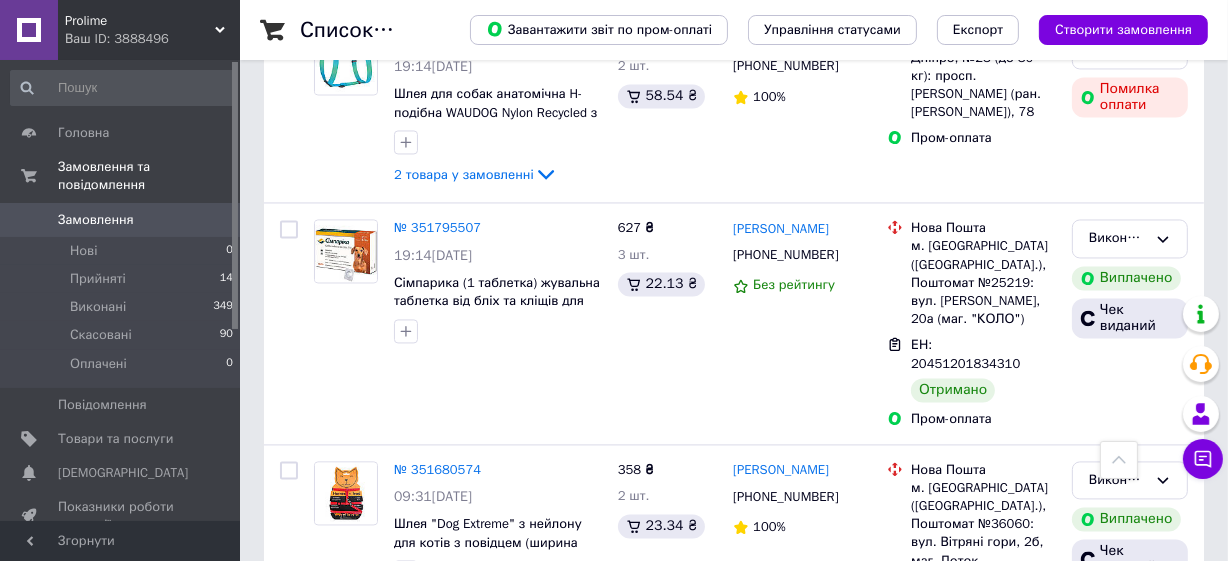 scroll, scrollTop: 3361, scrollLeft: 0, axis: vertical 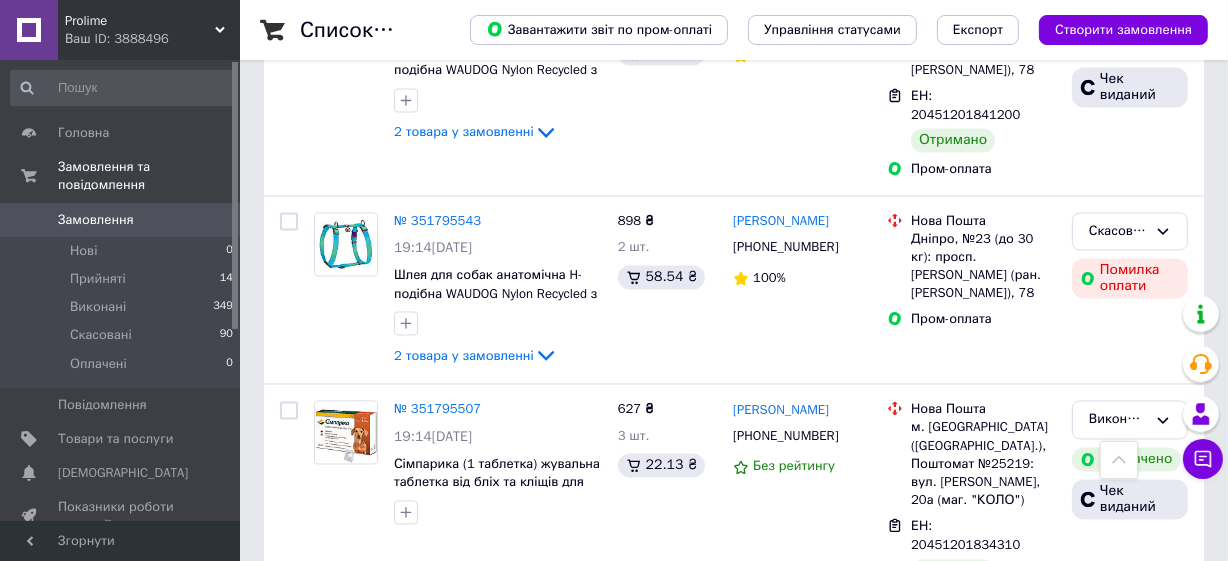 drag, startPoint x: 92, startPoint y: 413, endPoint x: 291, endPoint y: 338, distance: 212.66405 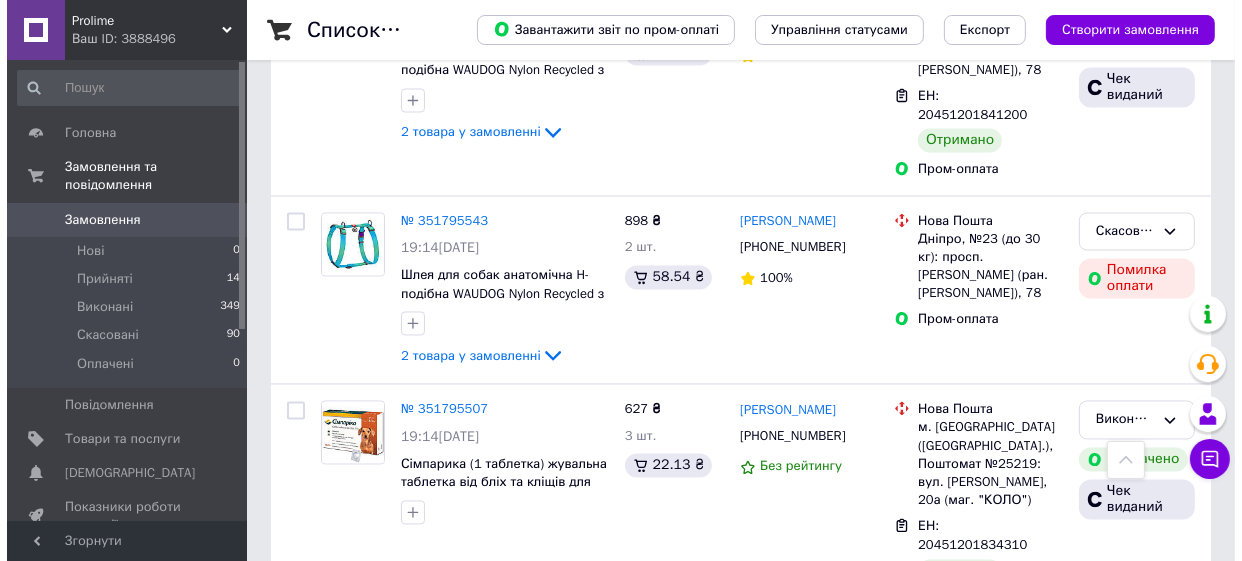 scroll, scrollTop: 0, scrollLeft: 0, axis: both 